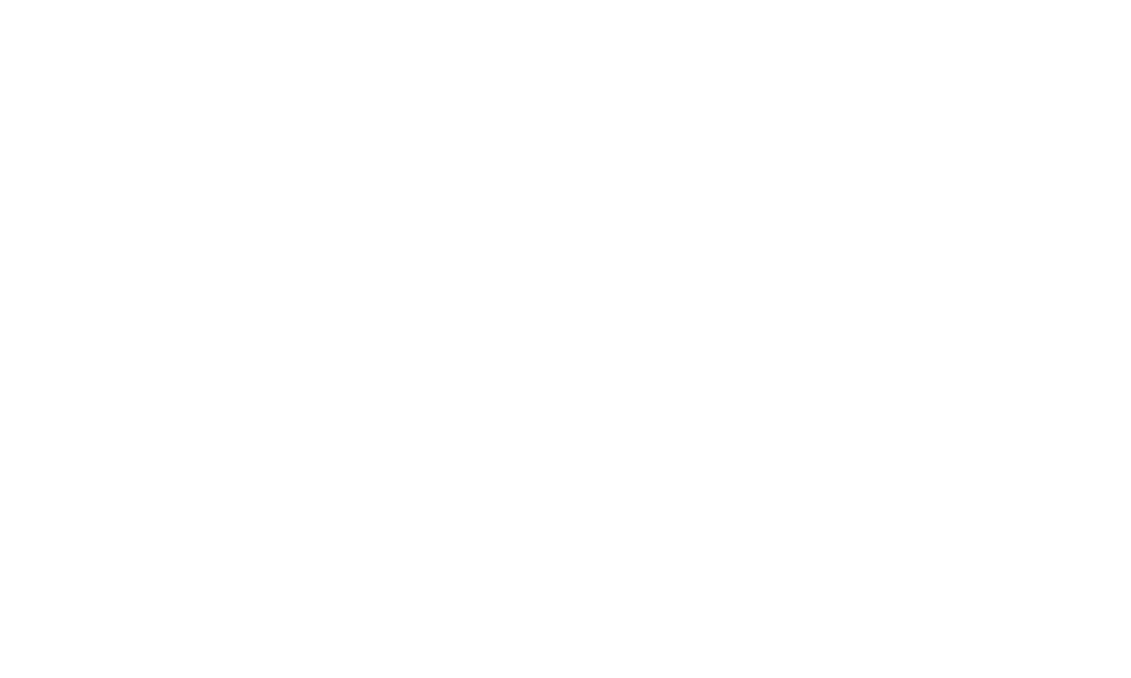 scroll, scrollTop: 0, scrollLeft: 0, axis: both 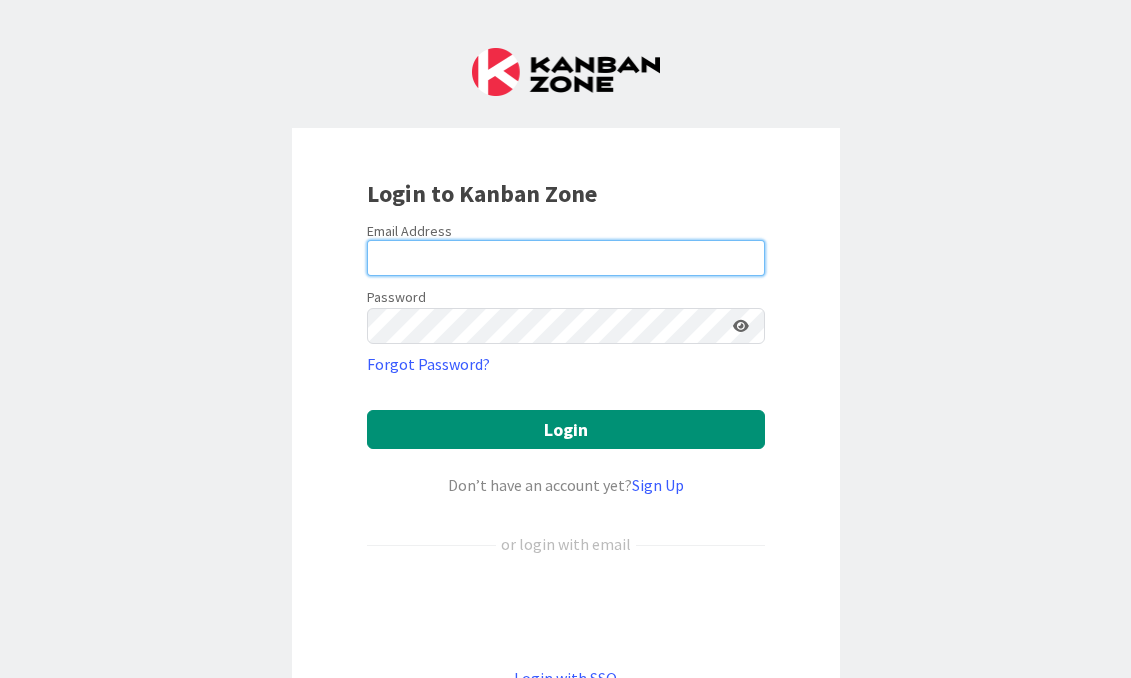 type on "[EMAIL]" 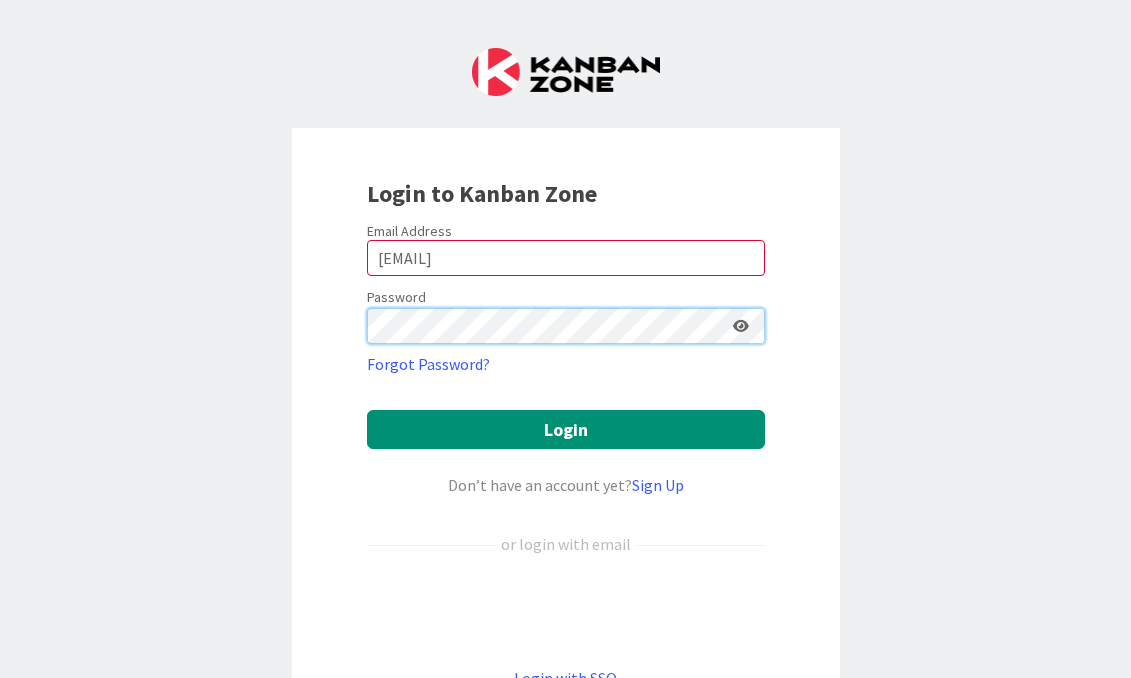 click on "Login" at bounding box center [566, 429] 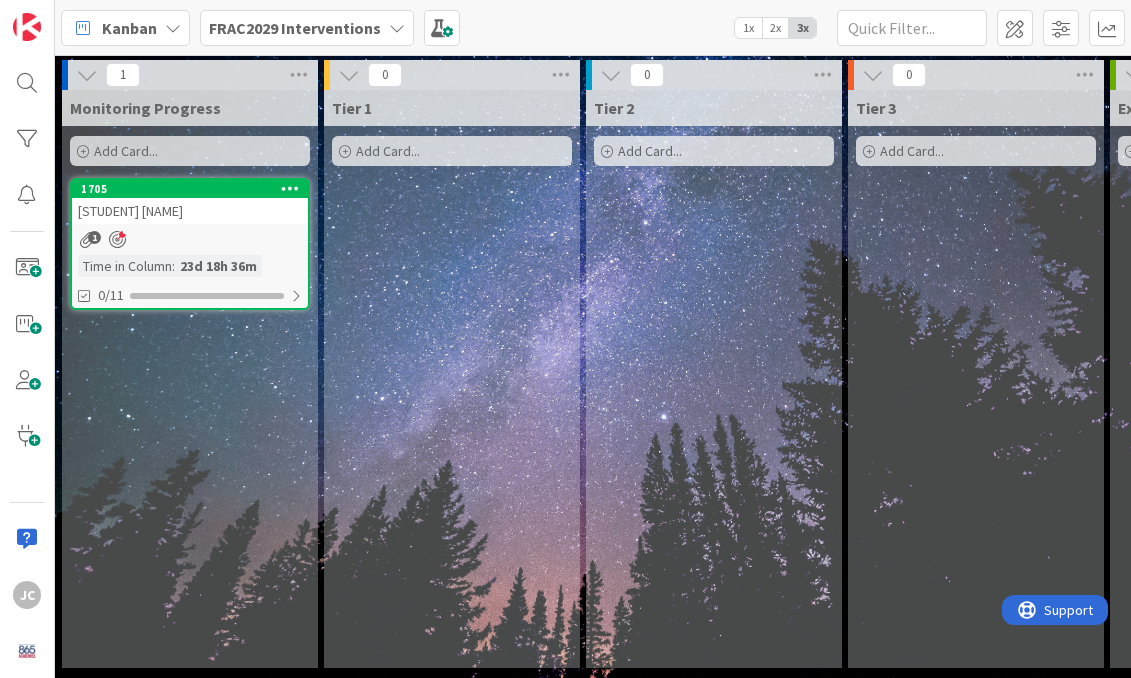 scroll, scrollTop: 0, scrollLeft: 0, axis: both 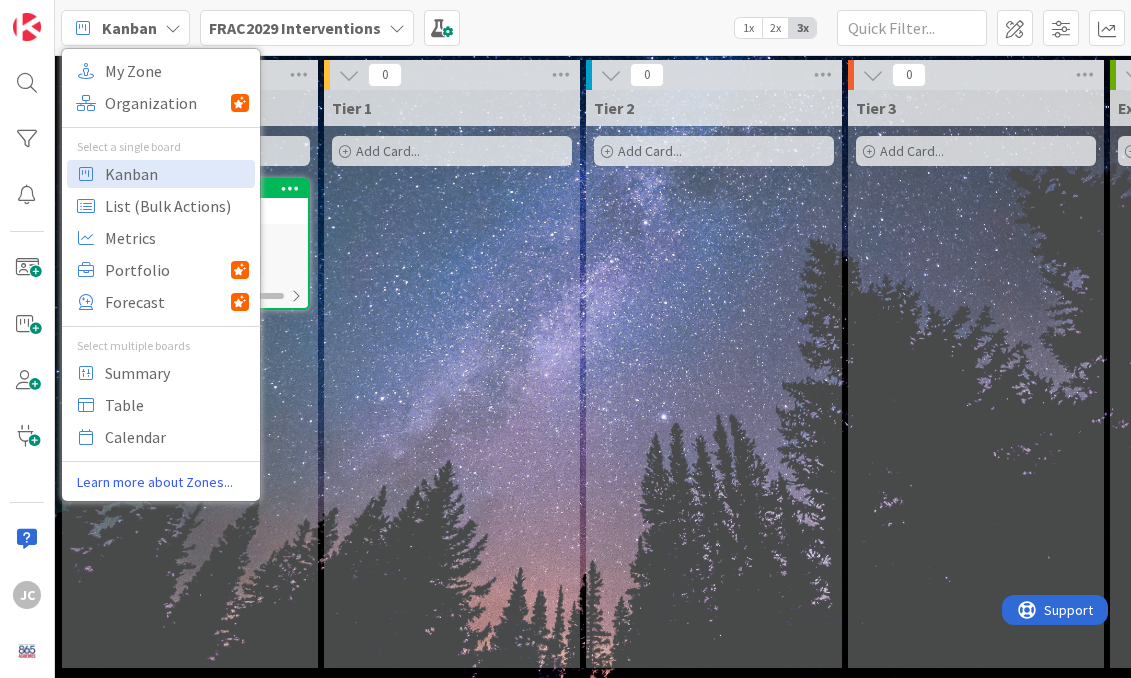 click on "FRAC2029 Interventions" at bounding box center (295, 28) 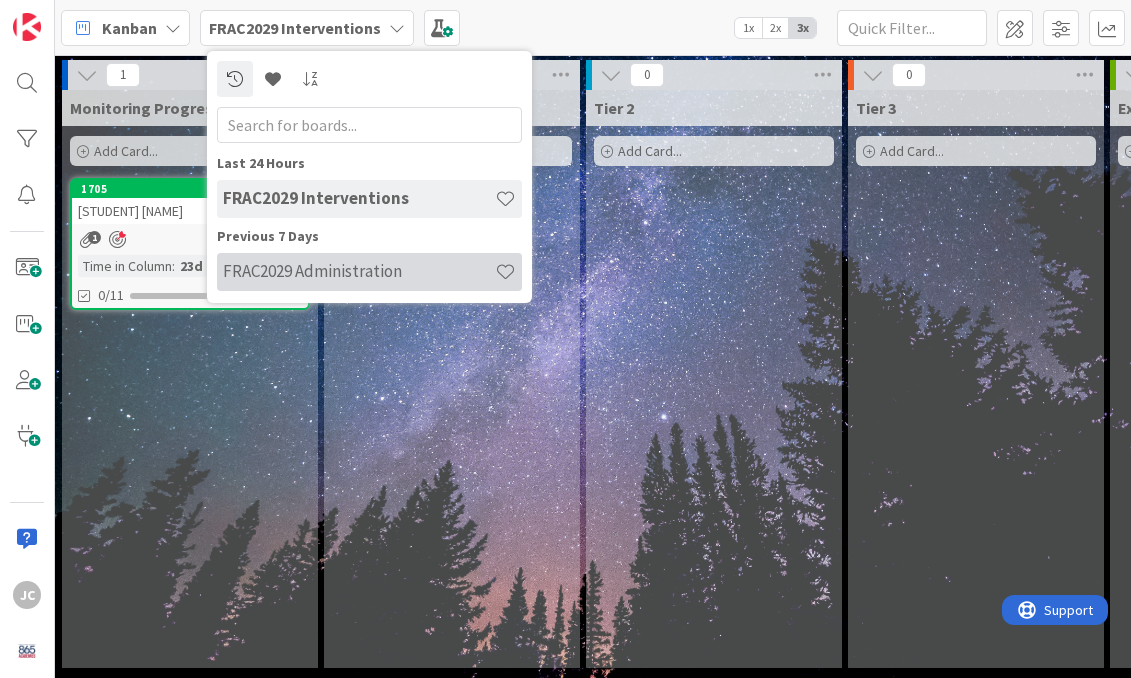 click on "FRAC2029 Administration" at bounding box center [359, 271] 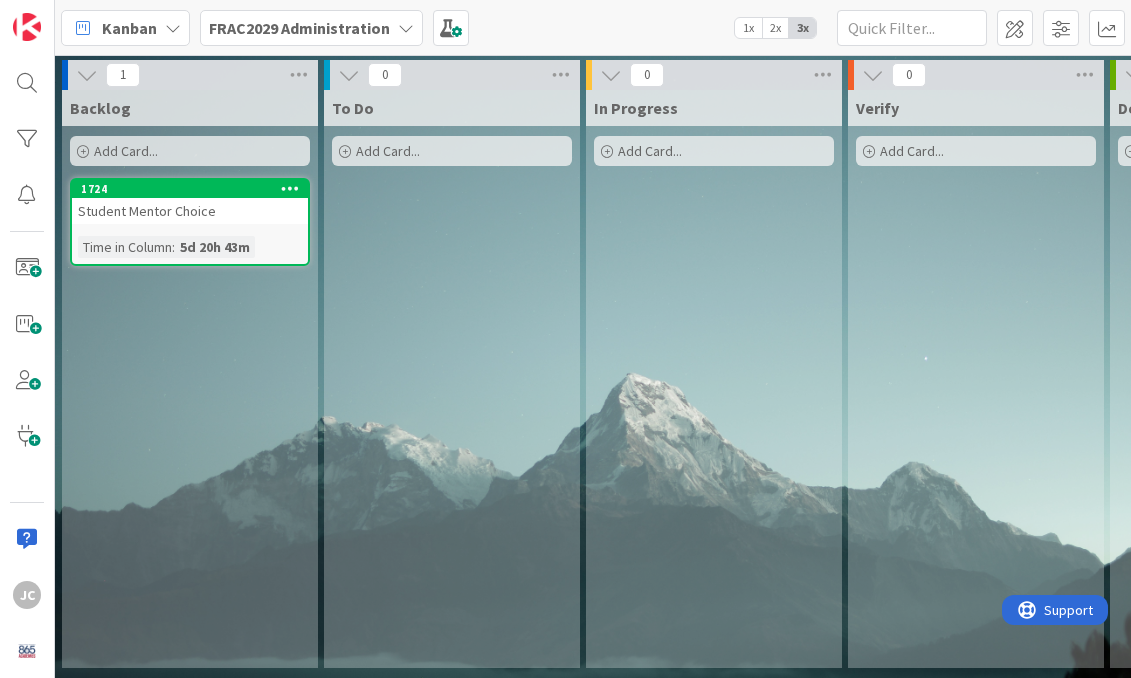 scroll, scrollTop: 0, scrollLeft: 0, axis: both 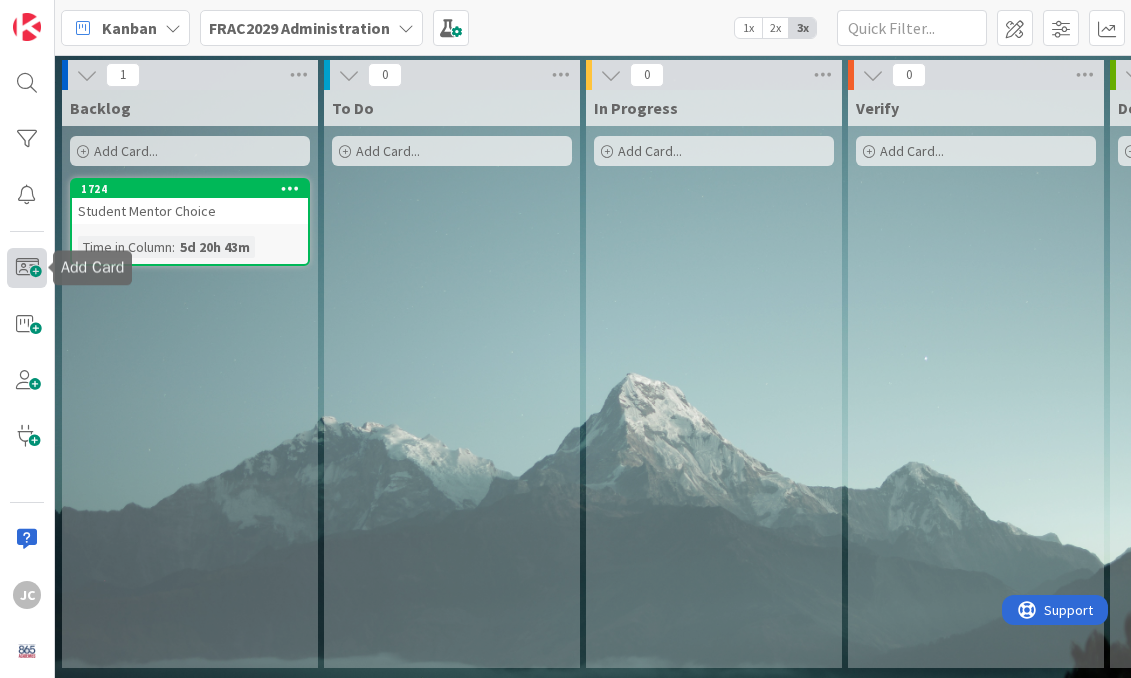 click at bounding box center [27, 268] 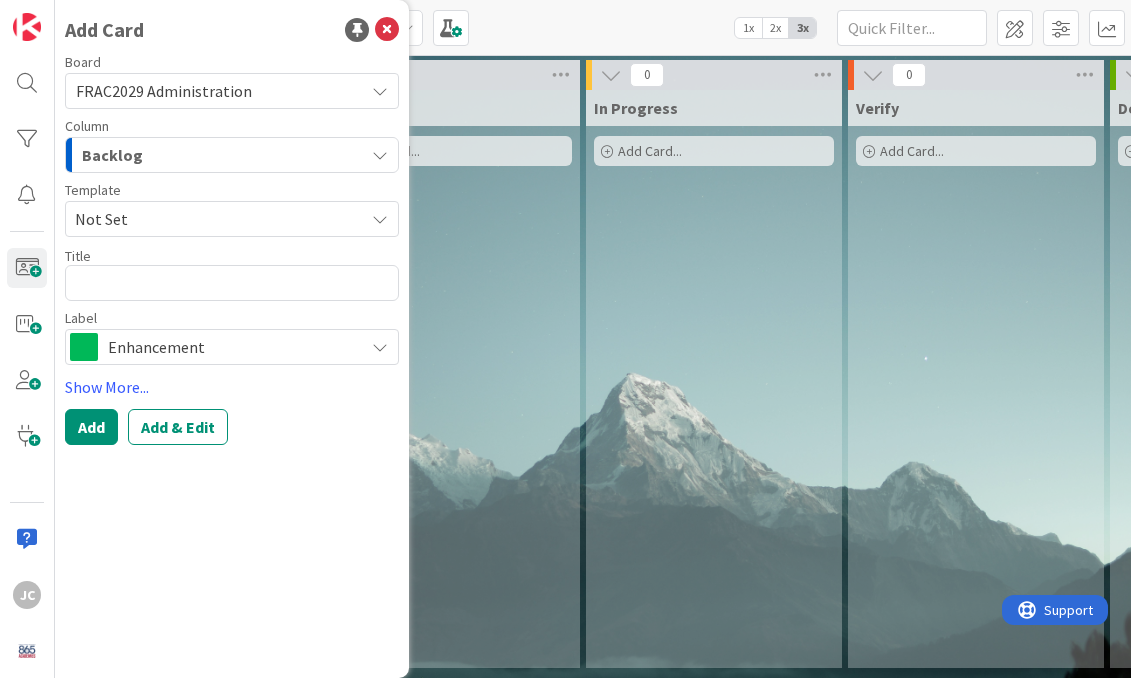 click on "Backlog" at bounding box center (220, 155) 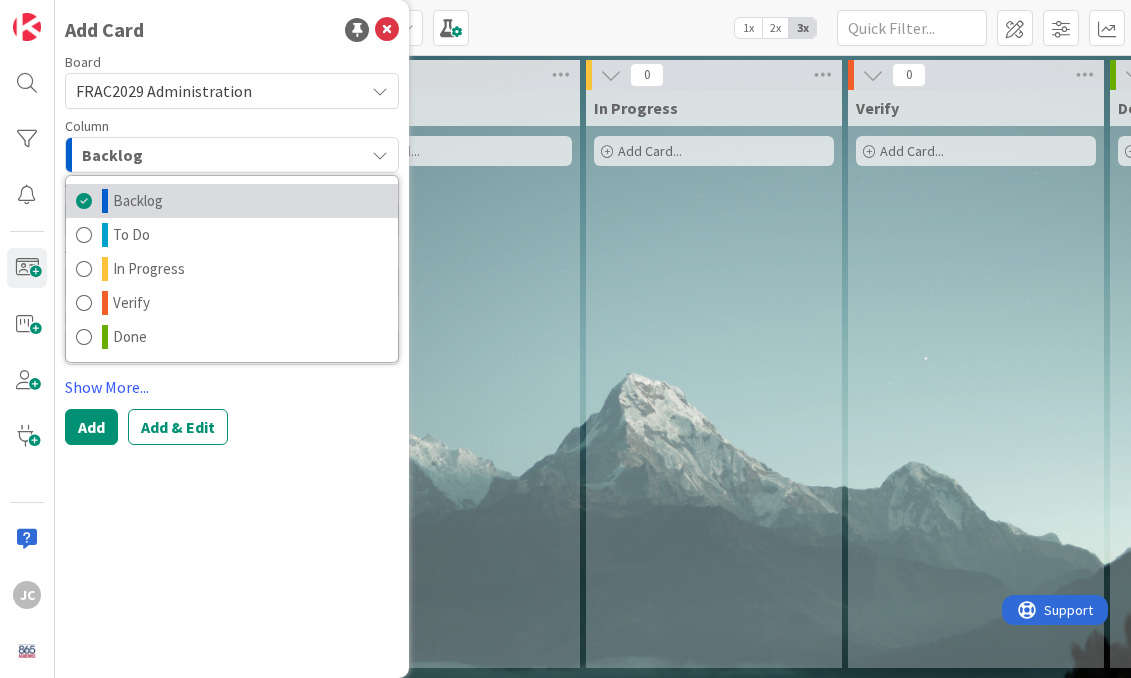 click on "Backlog" at bounding box center [232, 201] 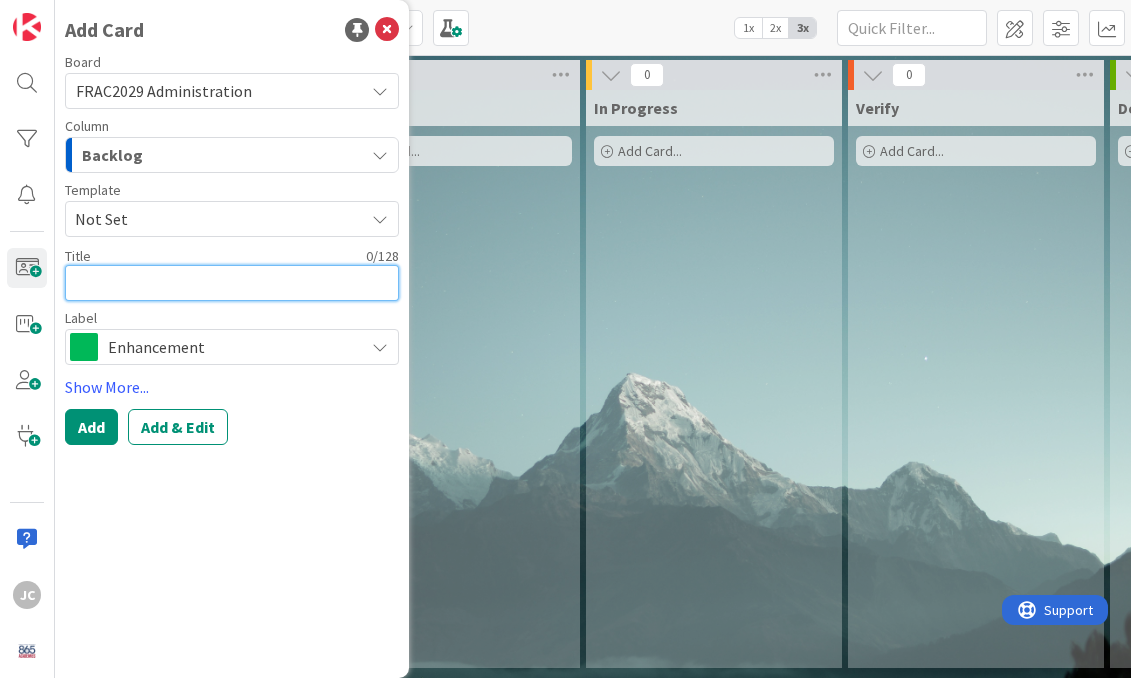 click at bounding box center (232, 283) 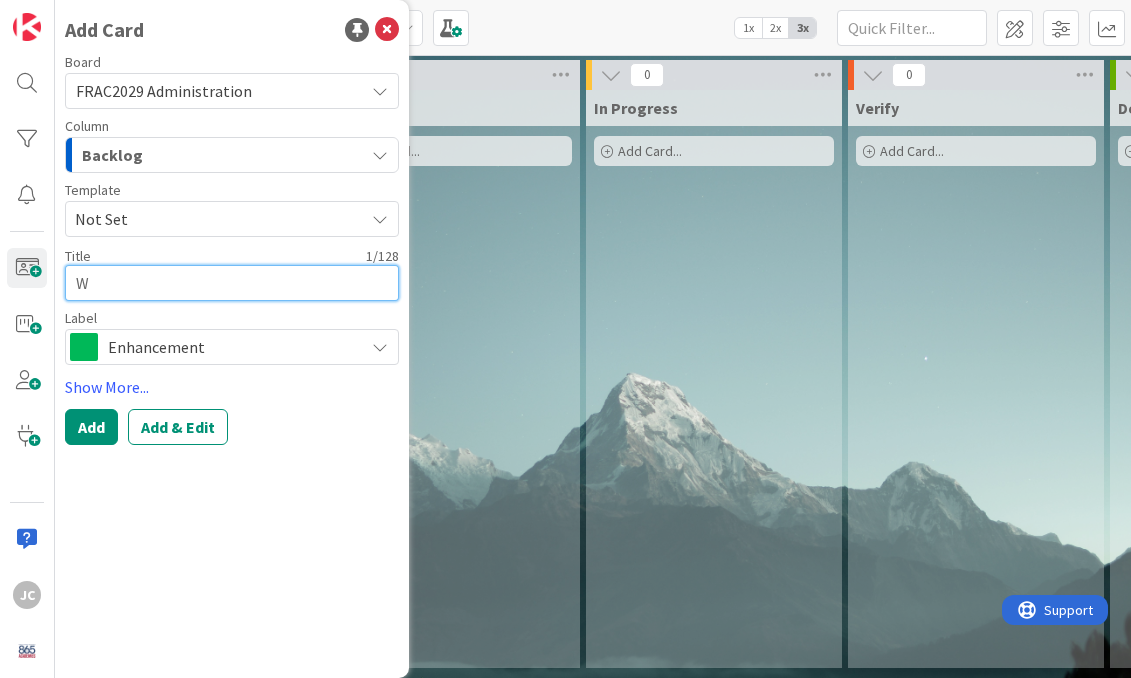 type on "x" 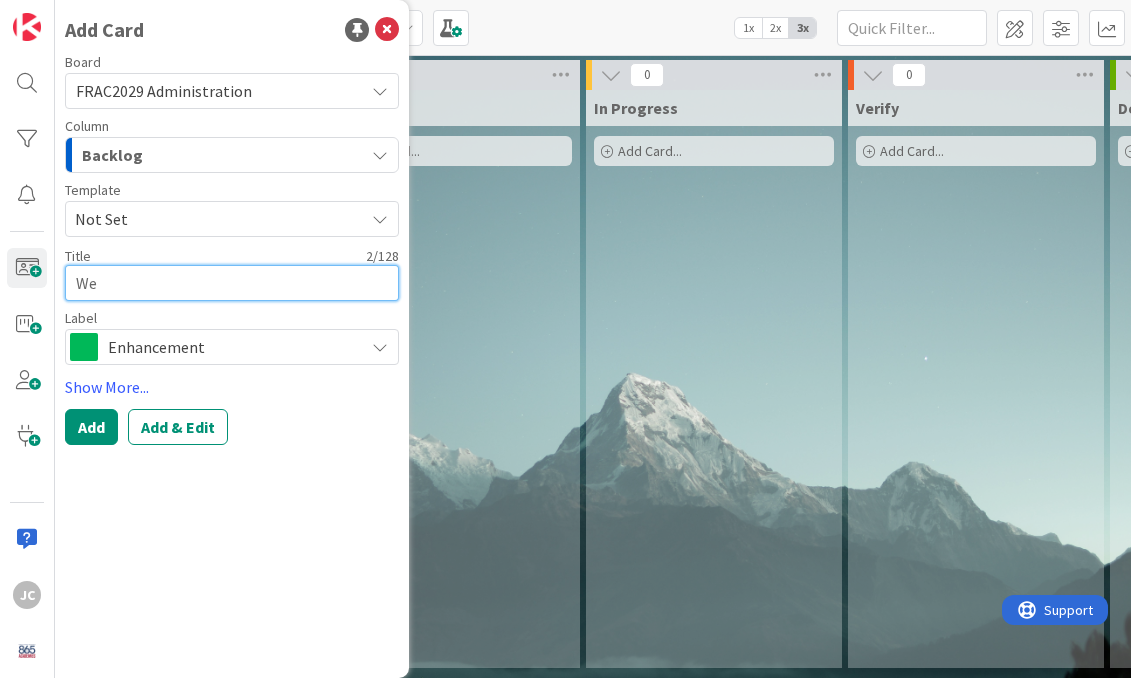 type on "x" 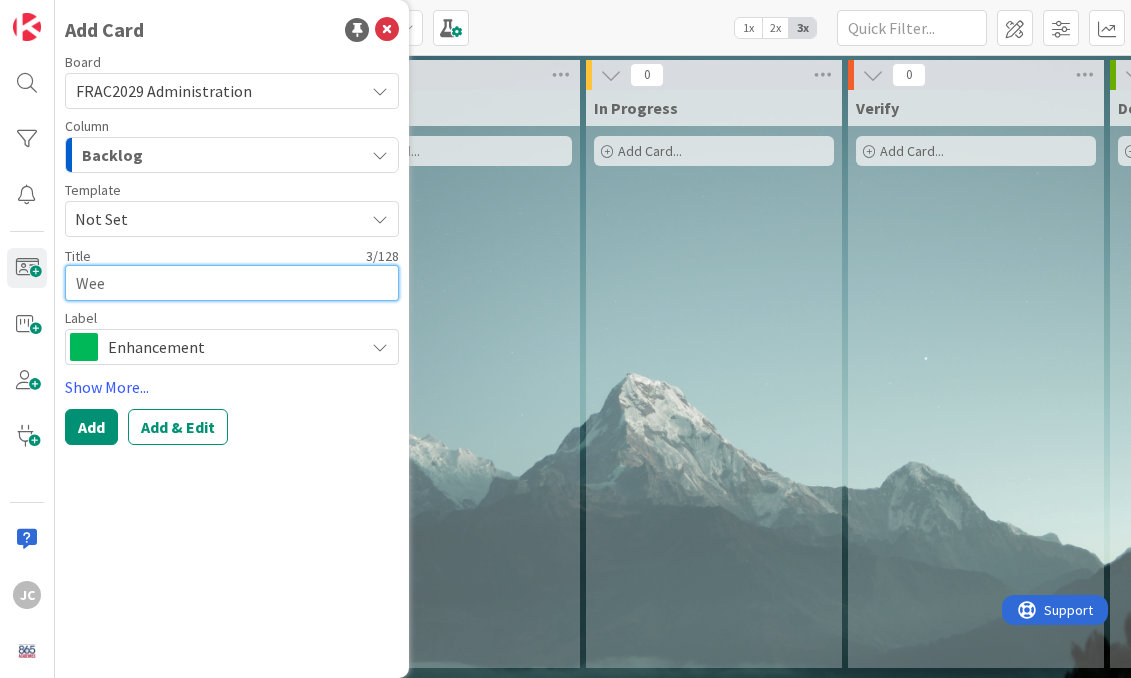 type on "x" 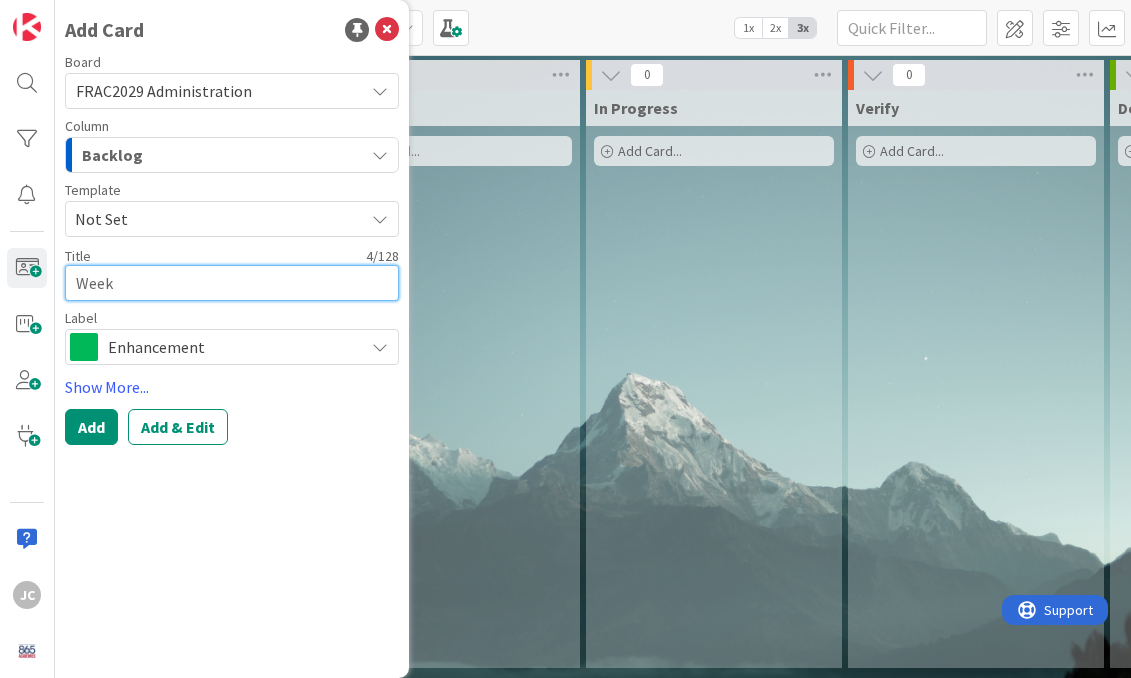 type on "x" 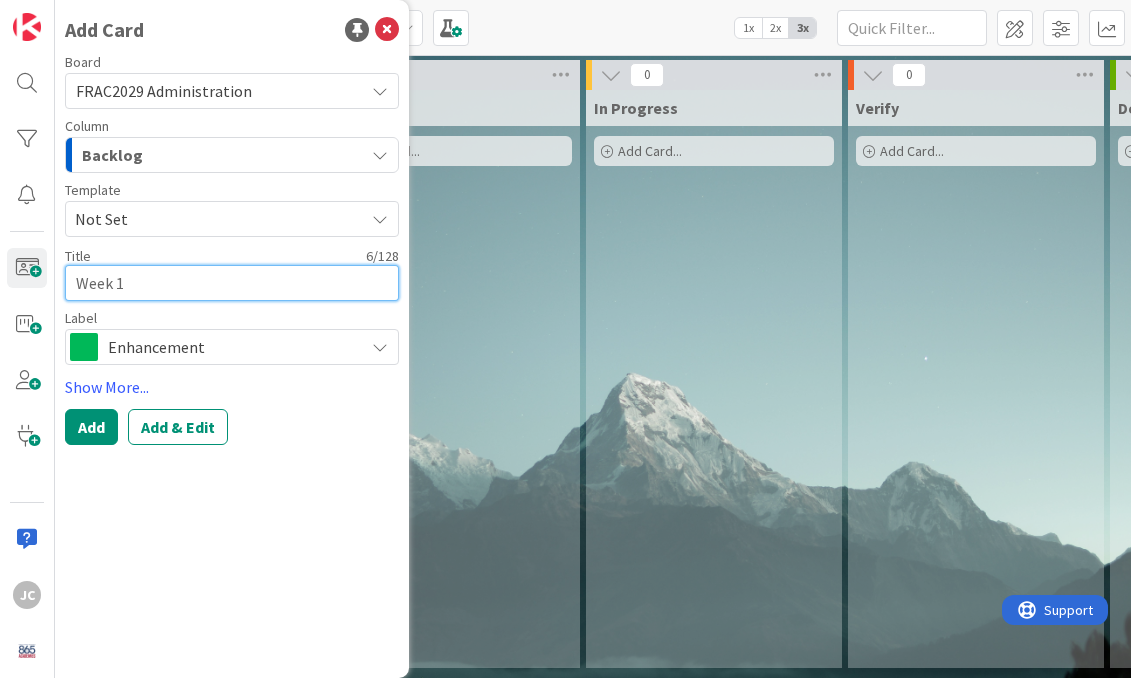 type on "x" 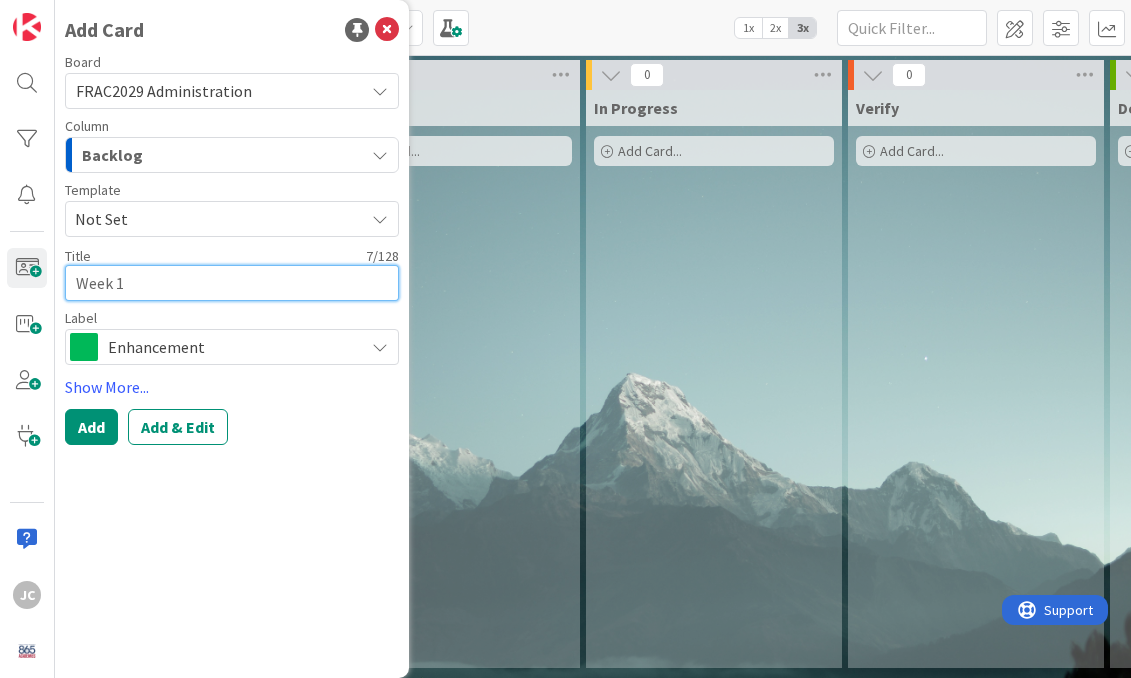 type on "x" 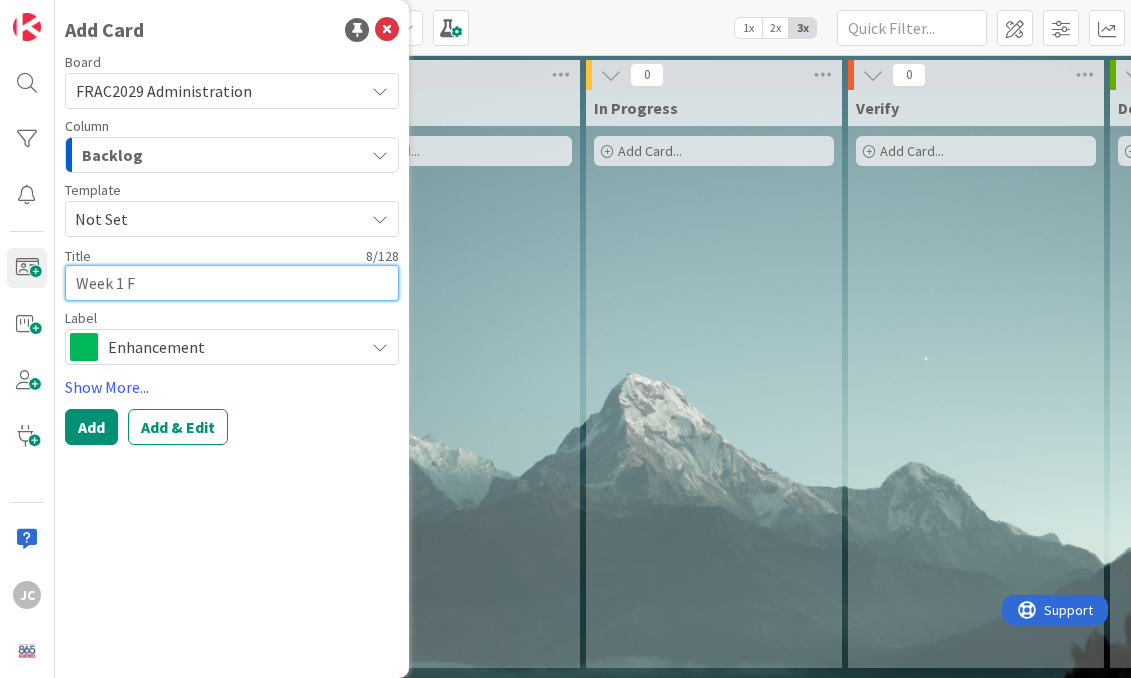 type on "x" 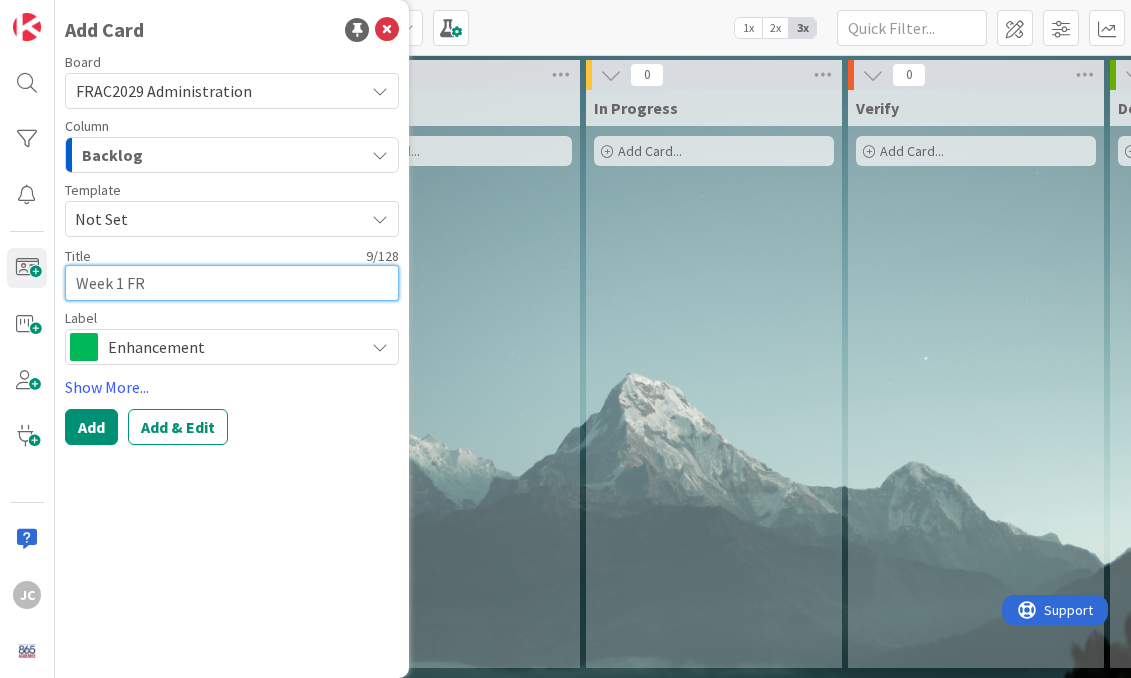 type on "x" 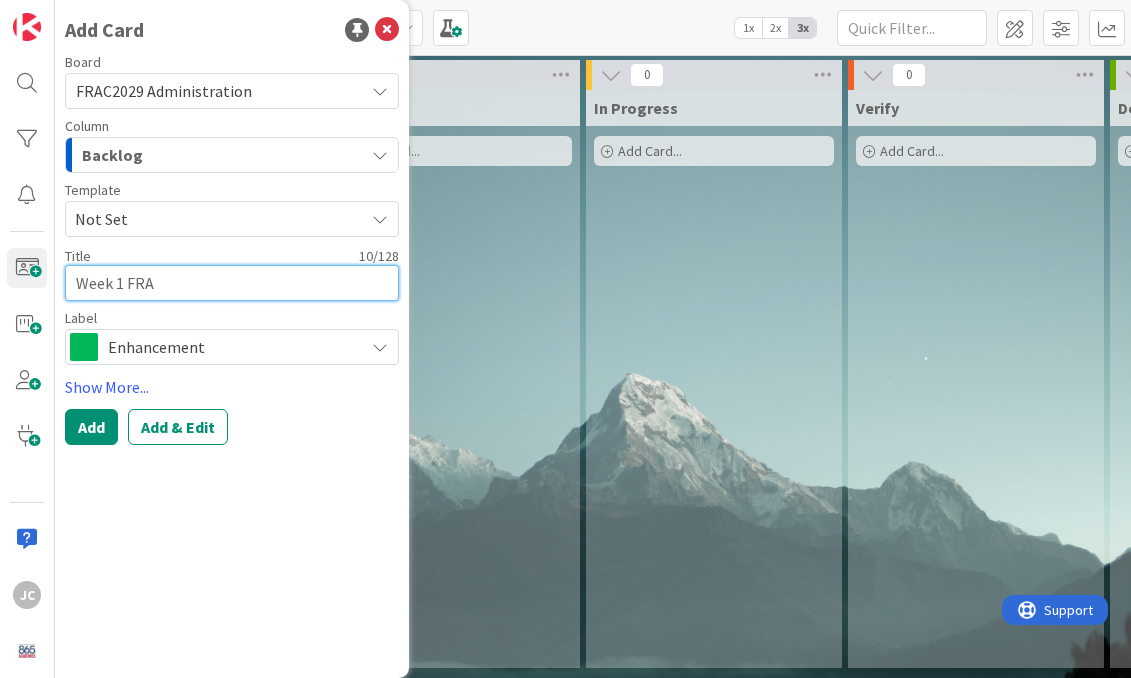 type on "x" 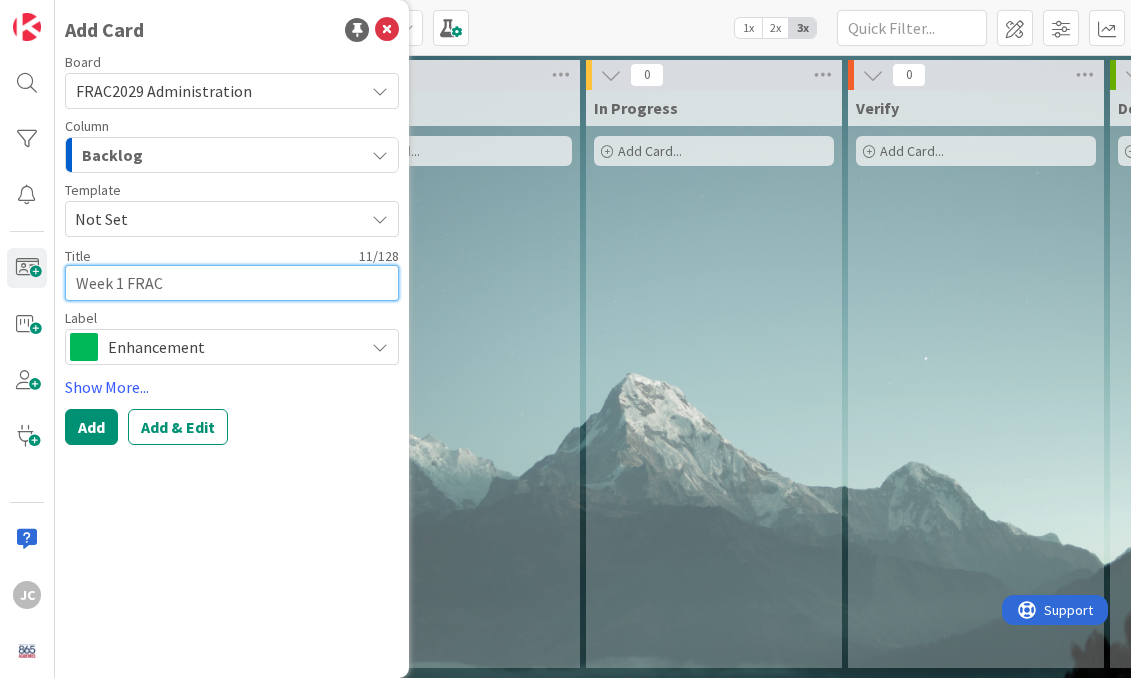 type on "x" 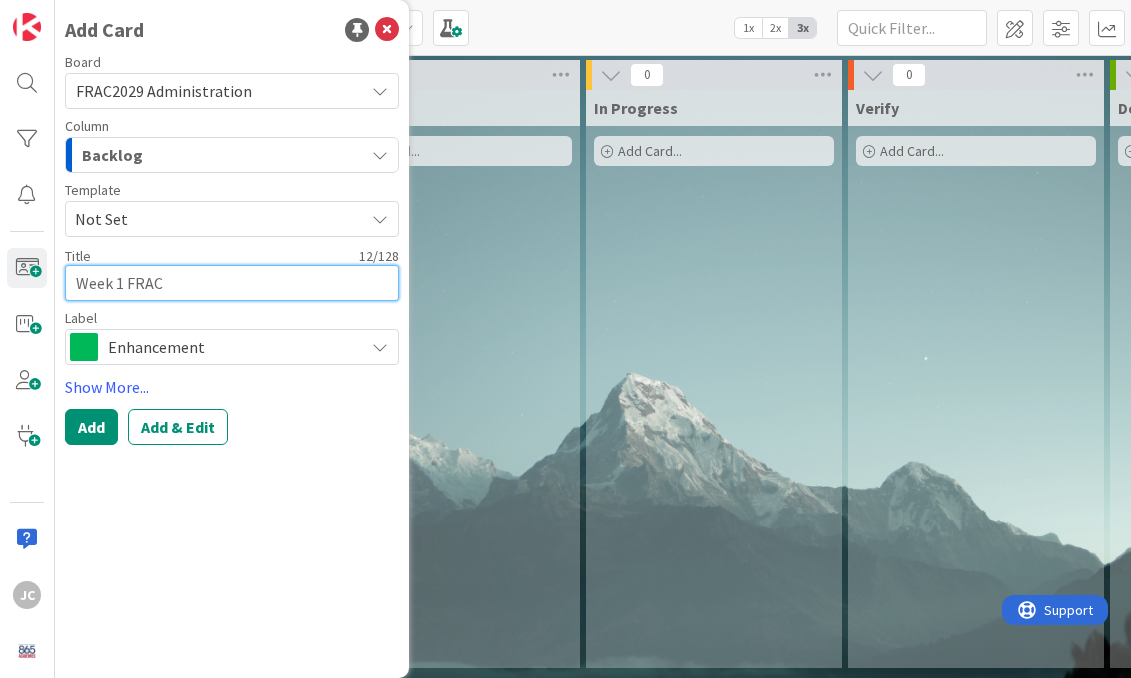 type on "x" 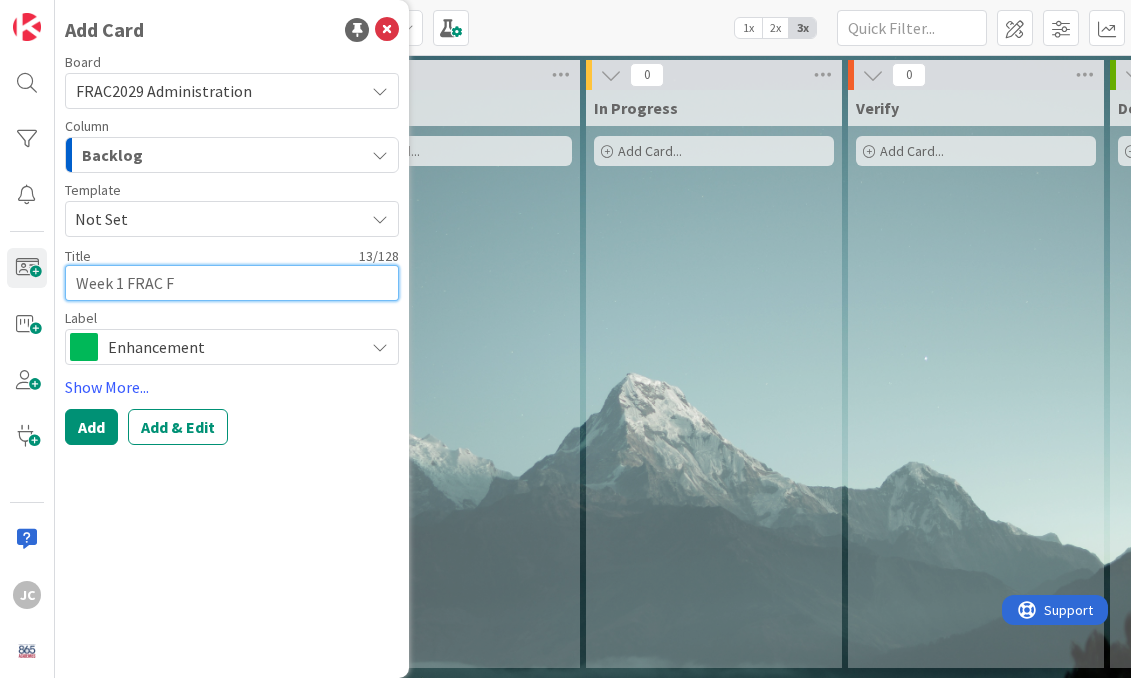 type on "x" 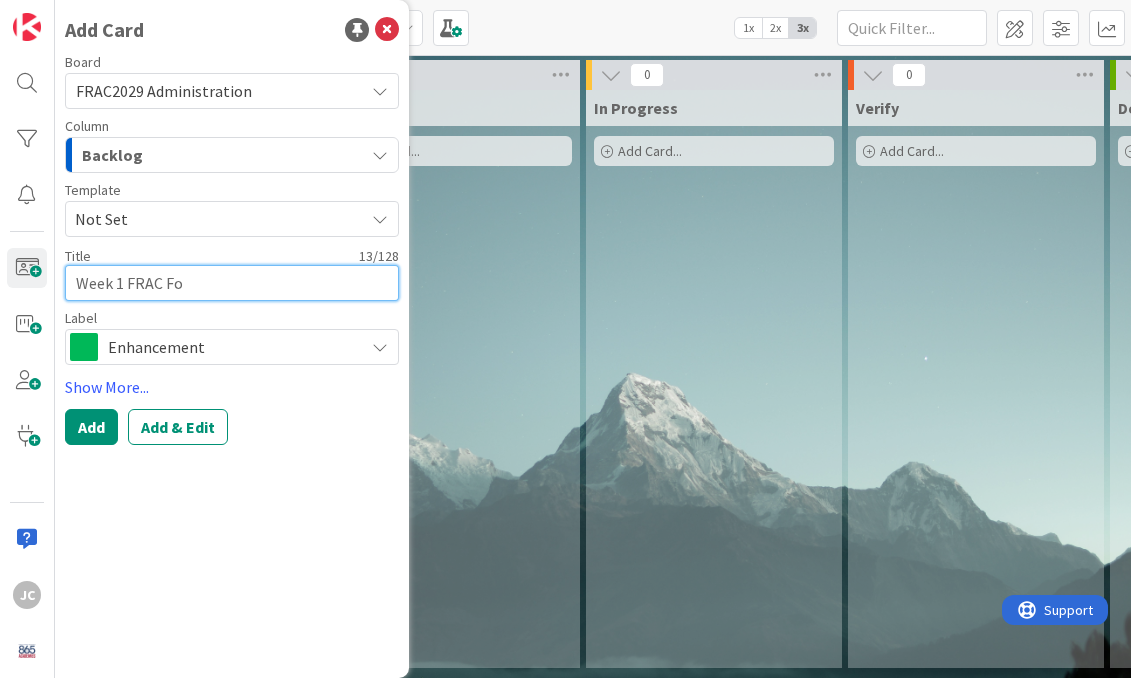type on "x" 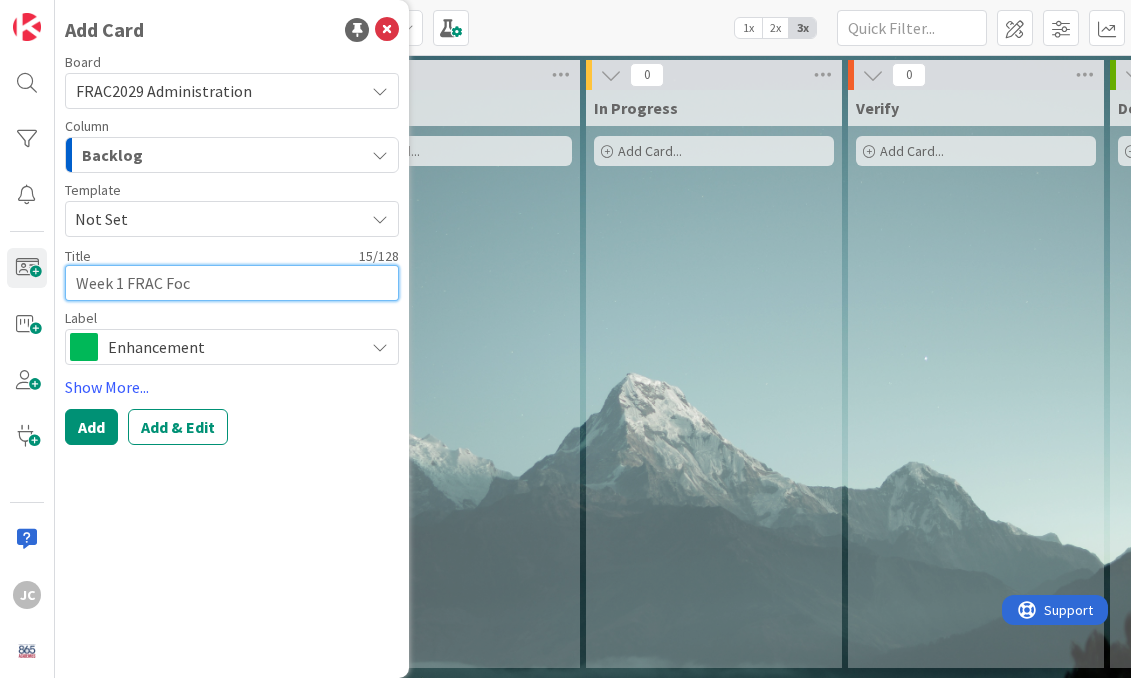 type on "x" 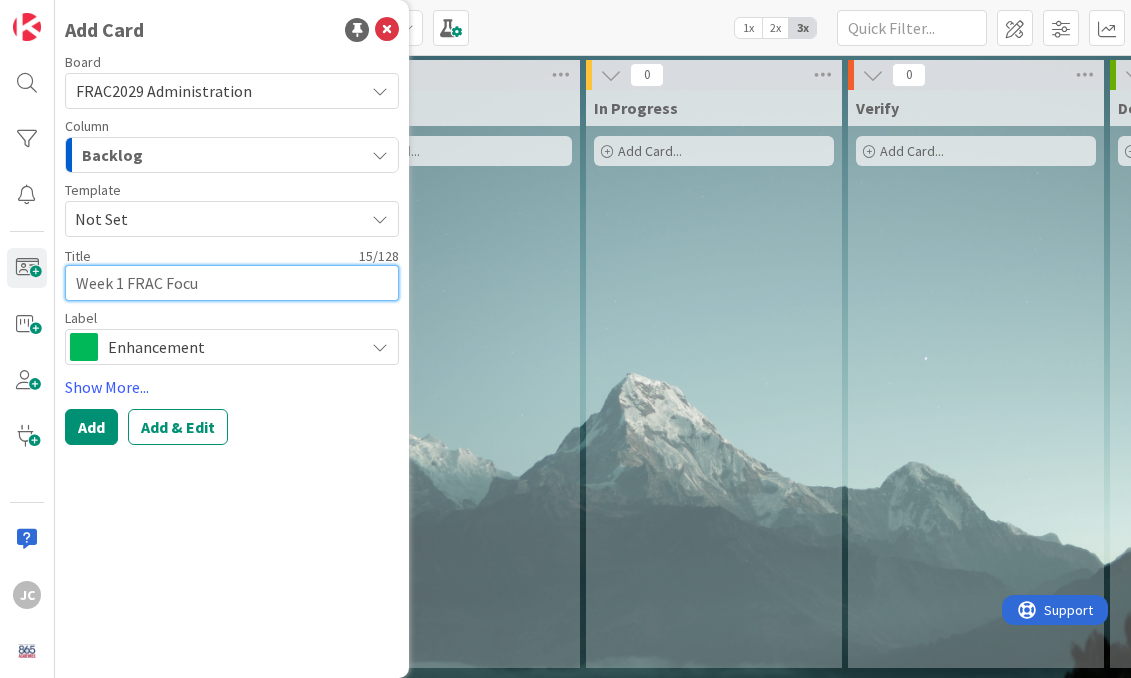 type on "x" 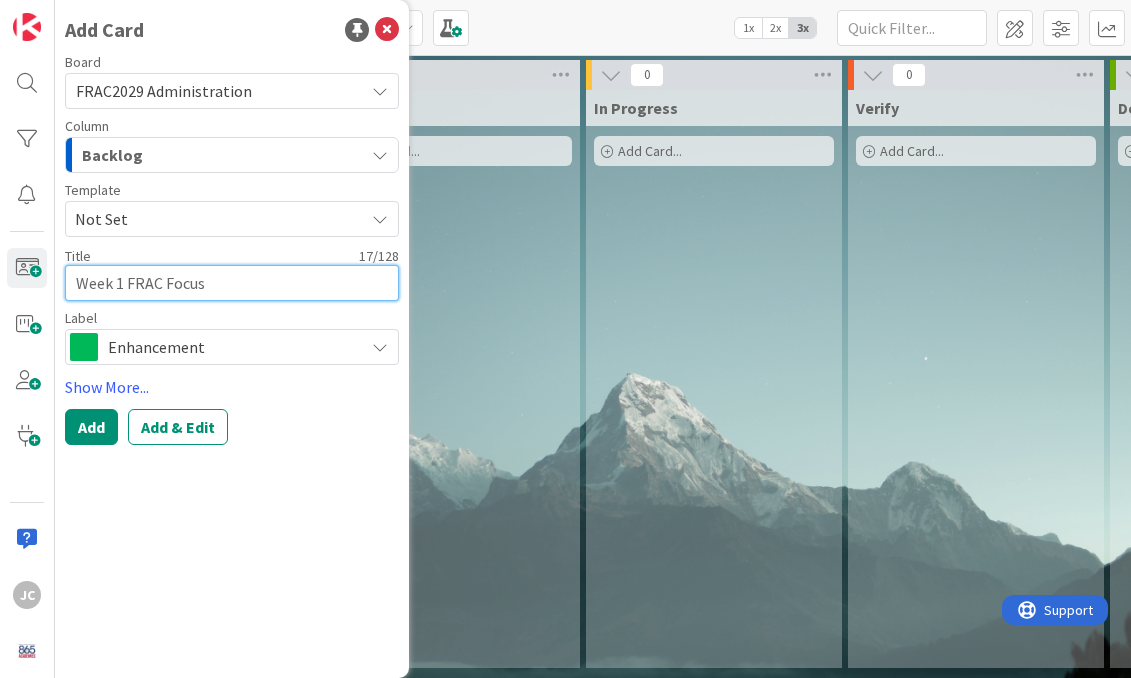 type on "Week 1 FRAC Focus" 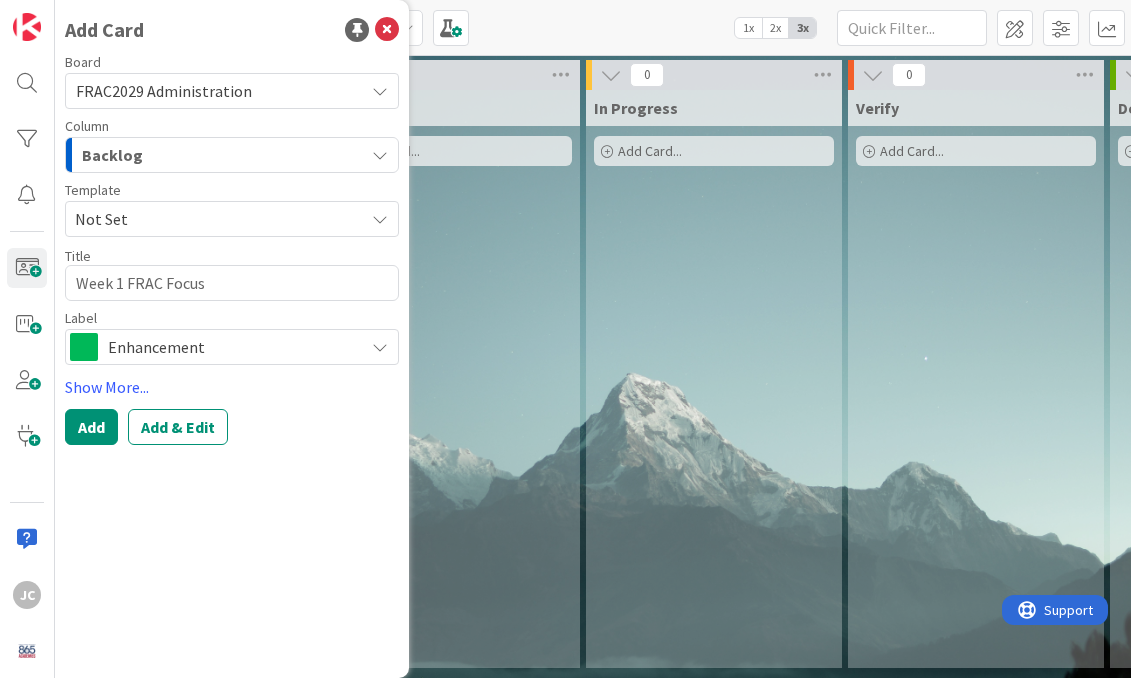 click on "Enhancement" at bounding box center (231, 347) 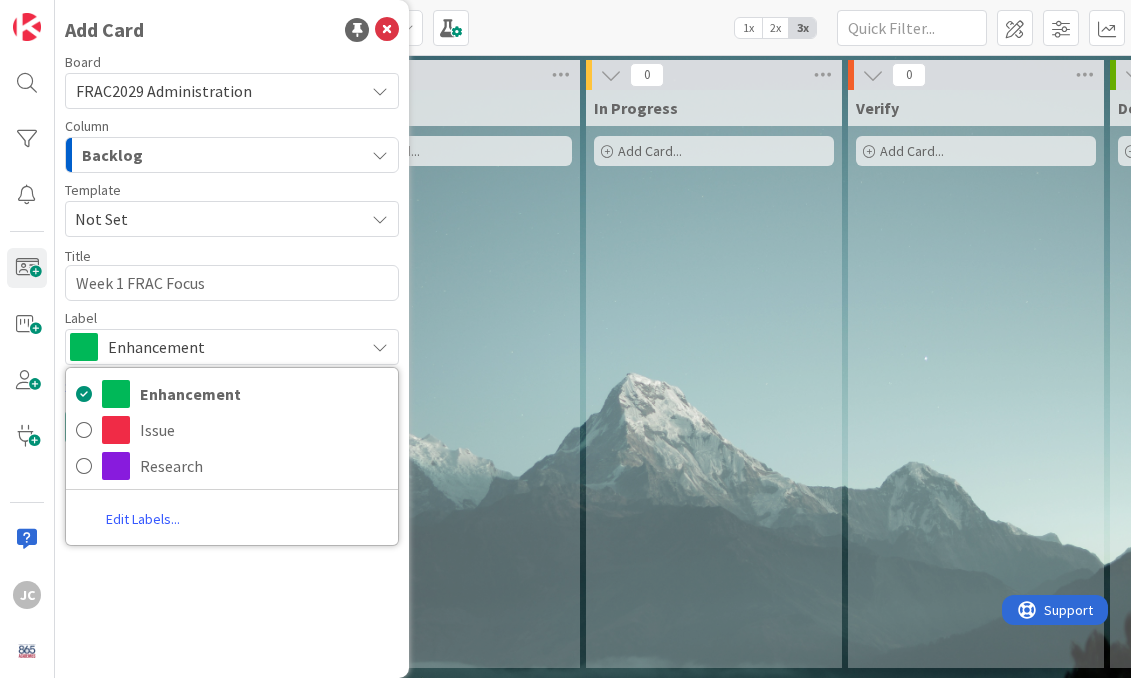 click on "Add Card Board FRAC2029 Administration Column Backlog Backlog To Do In Progress Verify Done Template Not Set Title 17 / 128 Week 1 FRAC Focus Label Enhancement Enhancement Issue Research Edit Labels... Show More... Add Add & Edit" at bounding box center [232, 339] 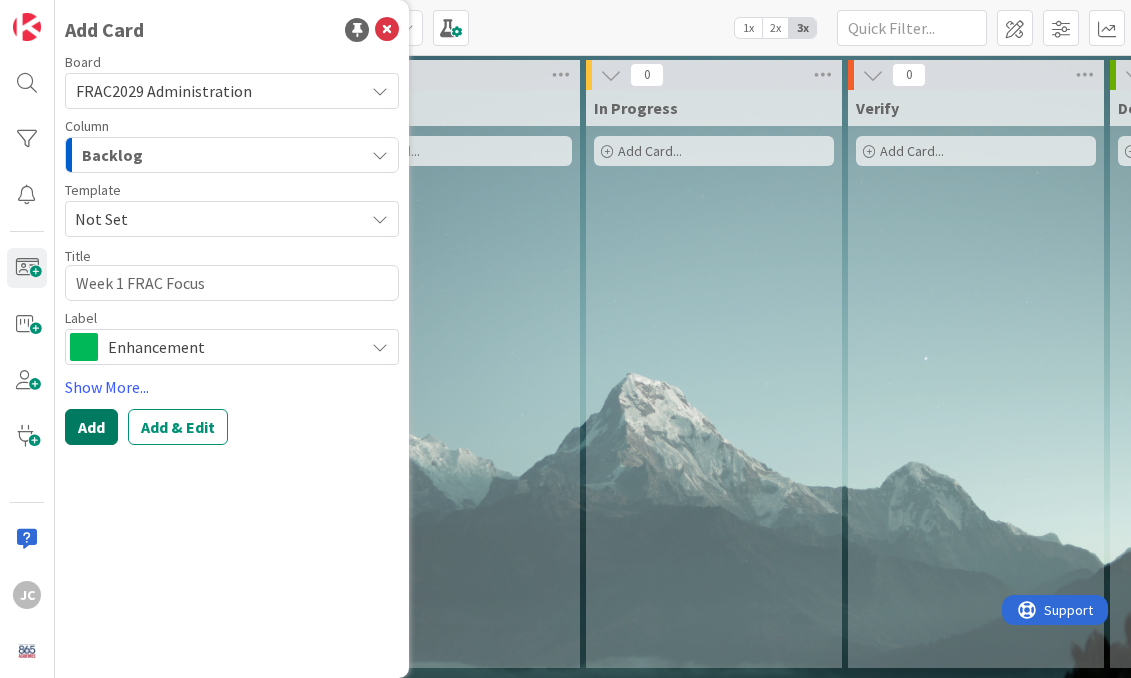 click on "Add" at bounding box center (91, 427) 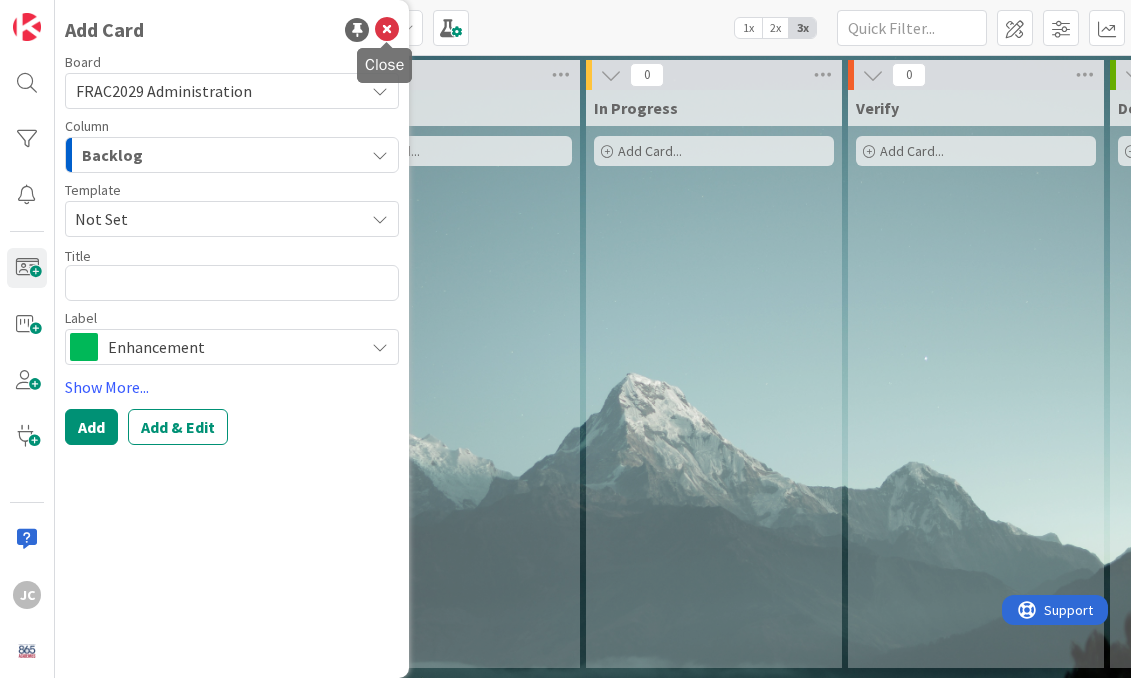 click at bounding box center (387, 30) 